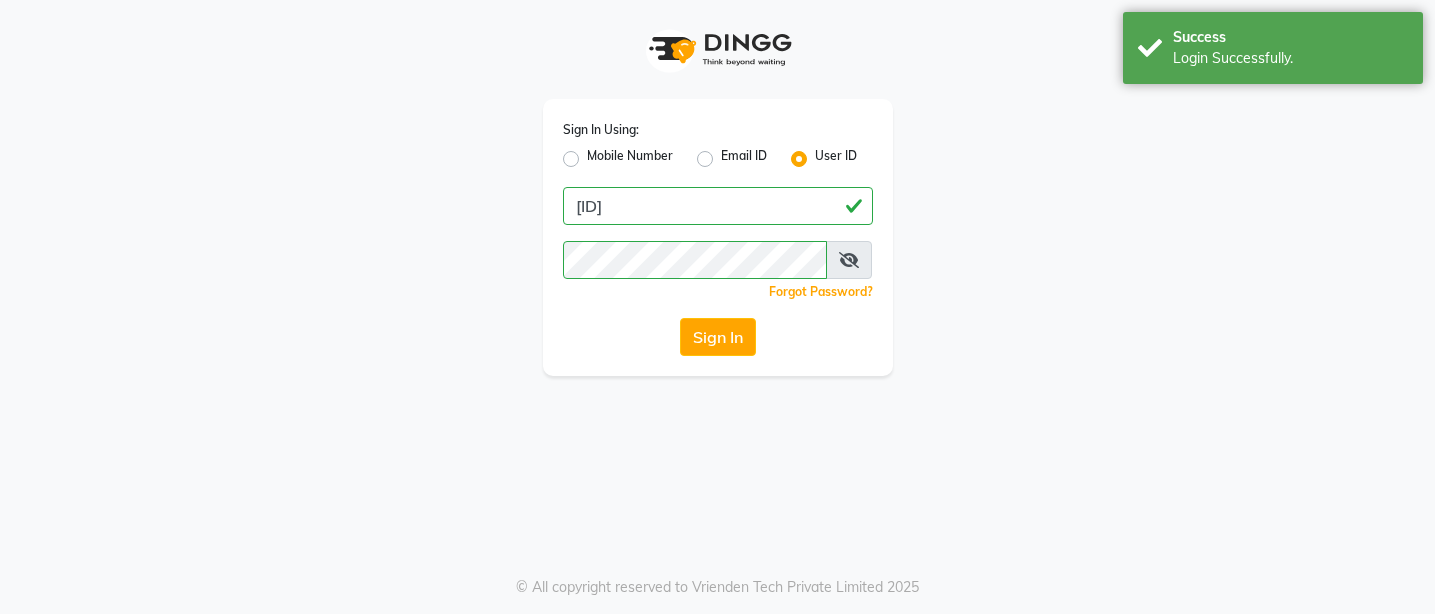 scroll, scrollTop: 0, scrollLeft: 0, axis: both 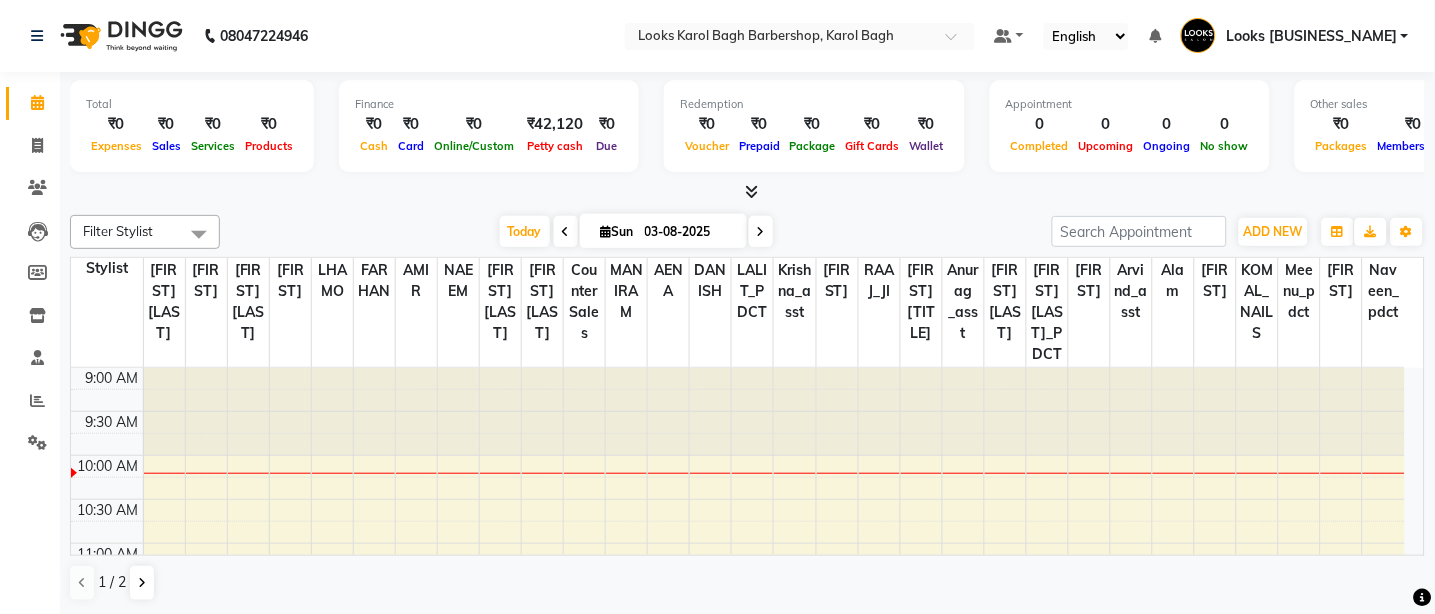 click at bounding box center (747, 192) 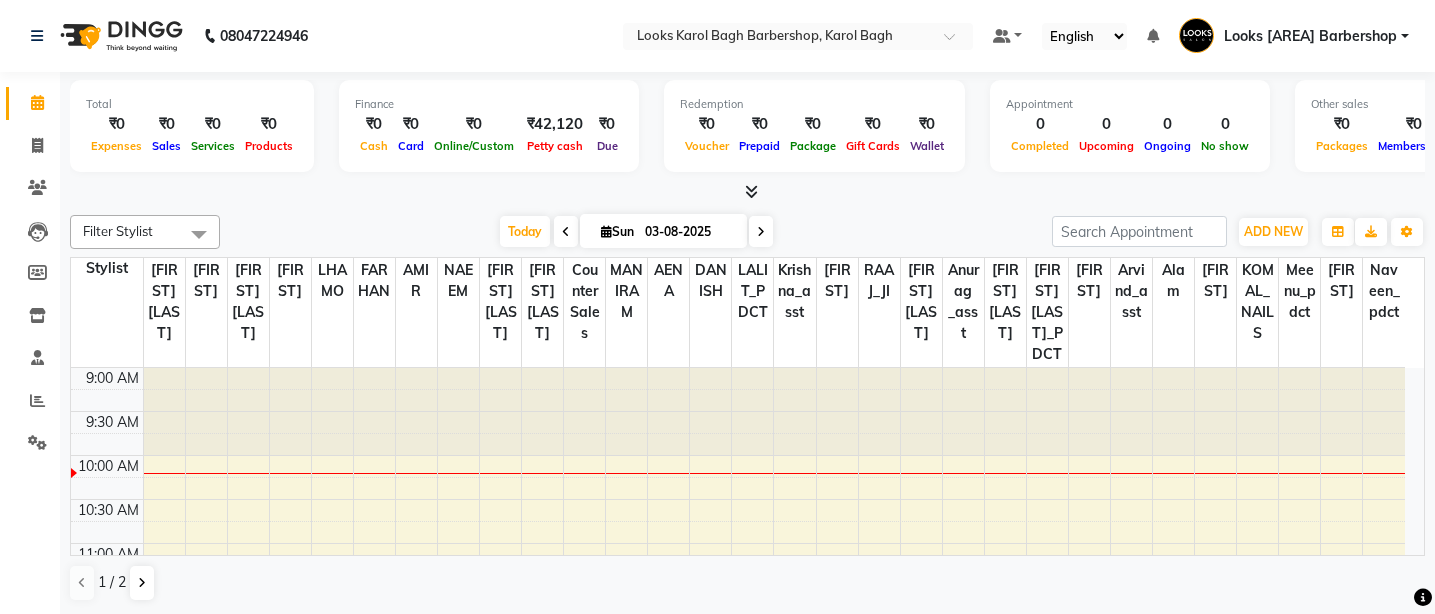 scroll, scrollTop: 0, scrollLeft: 0, axis: both 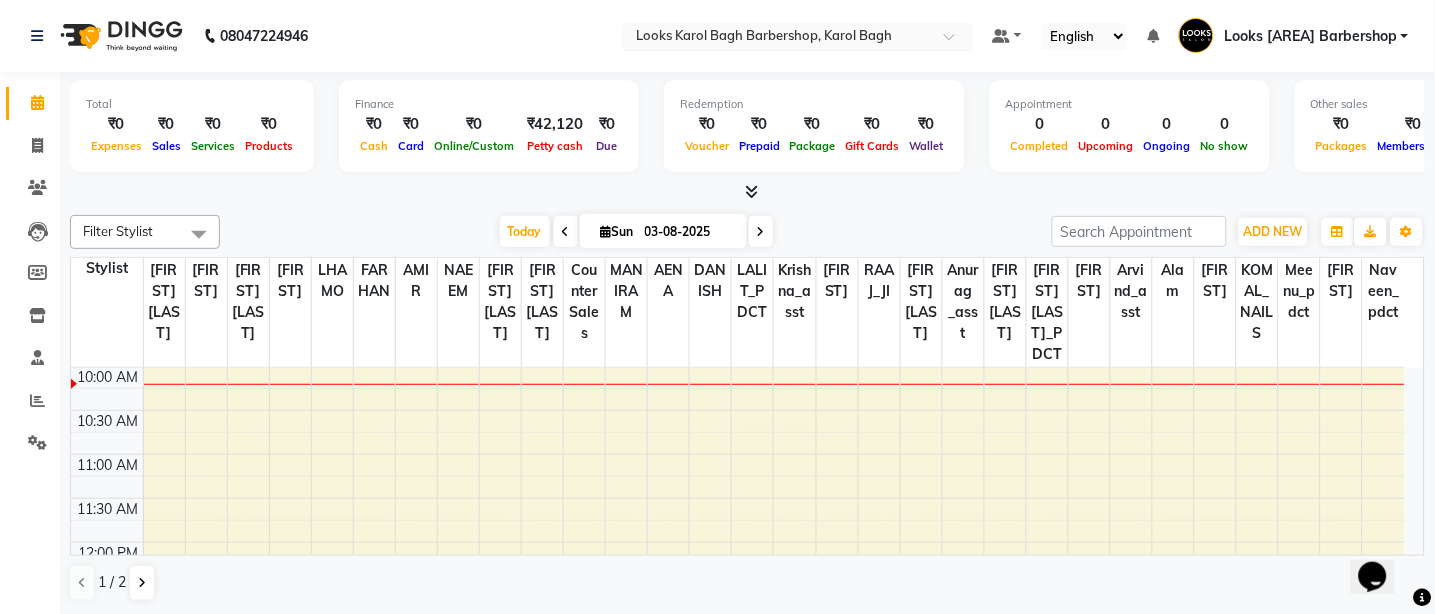 click at bounding box center [778, 38] 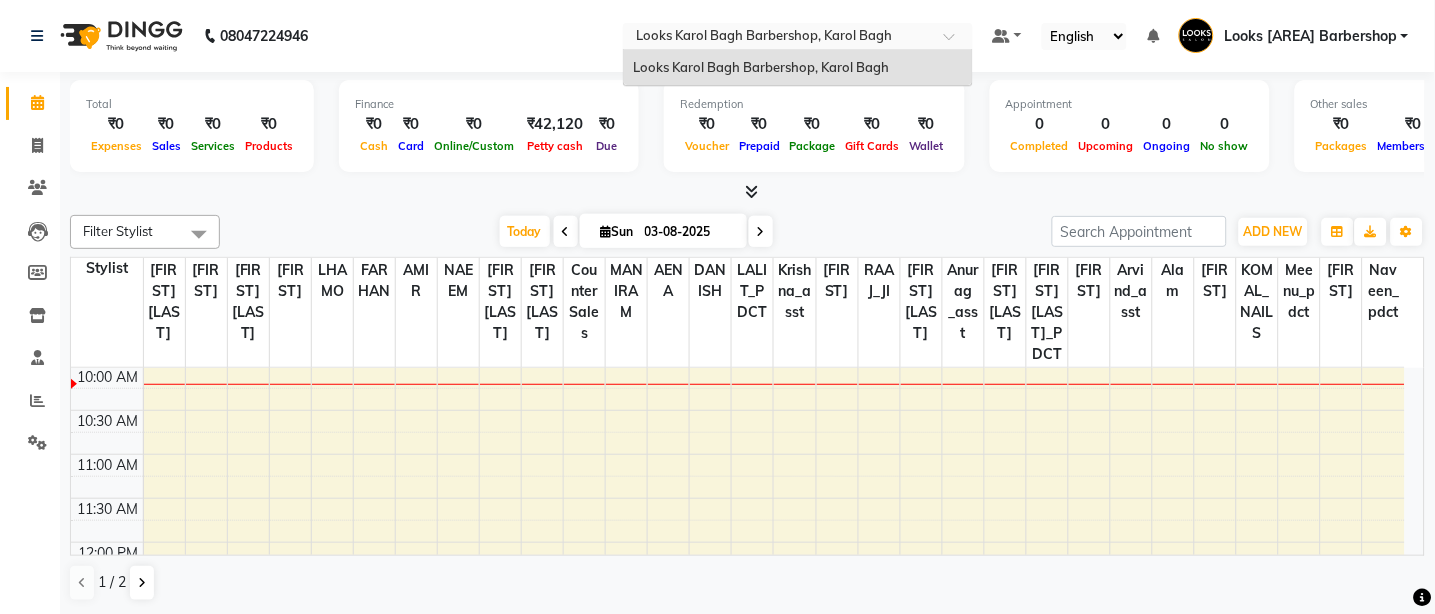 click at bounding box center [798, 38] 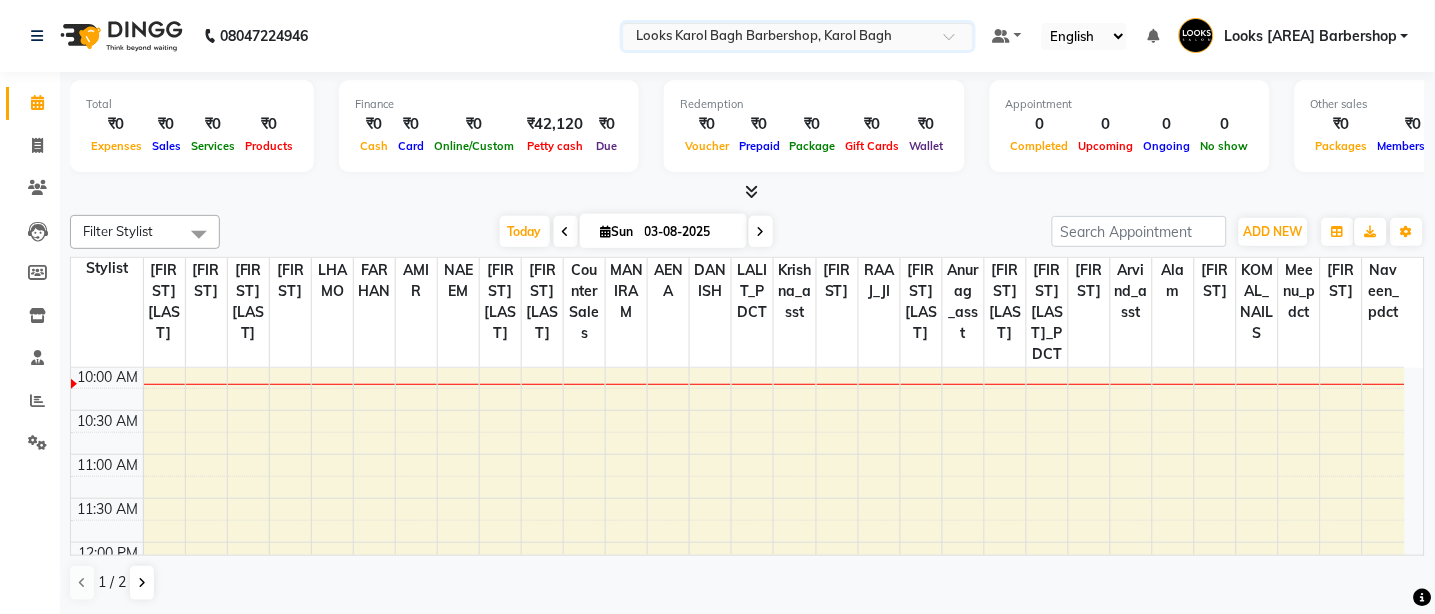 click at bounding box center (956, 42) 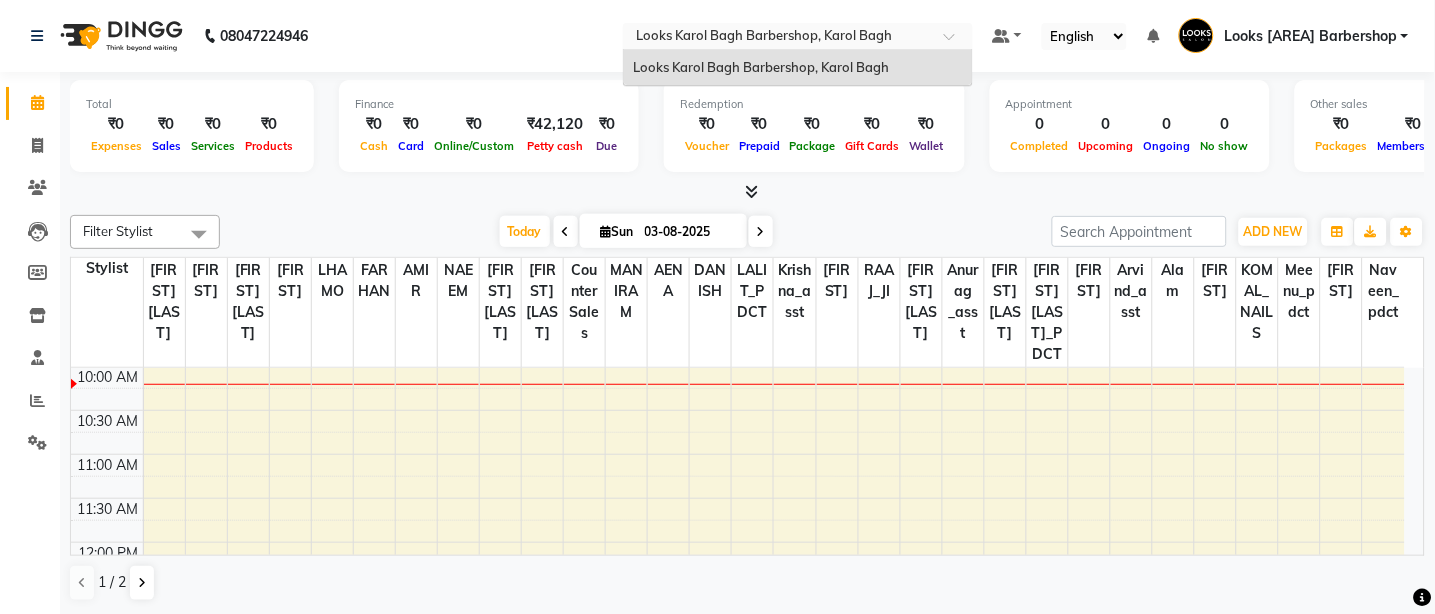 click at bounding box center [956, 42] 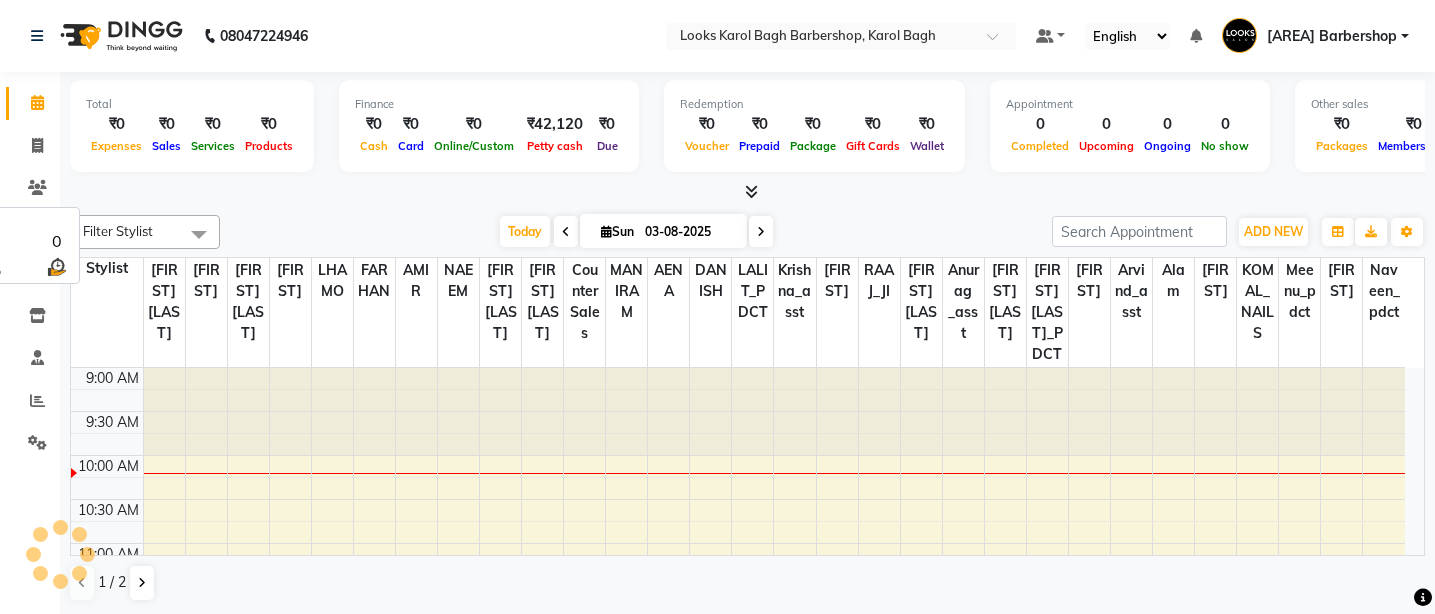 scroll, scrollTop: 0, scrollLeft: 0, axis: both 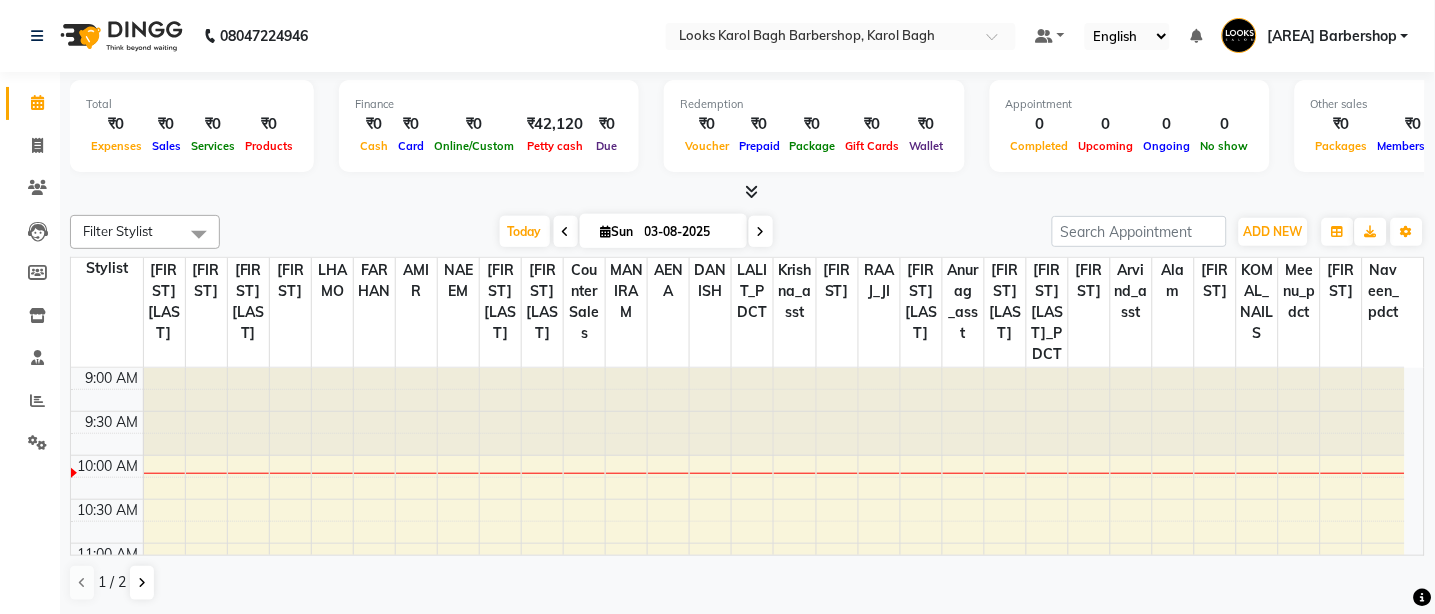 click on "[AREA] Barbershop" at bounding box center [1315, 36] 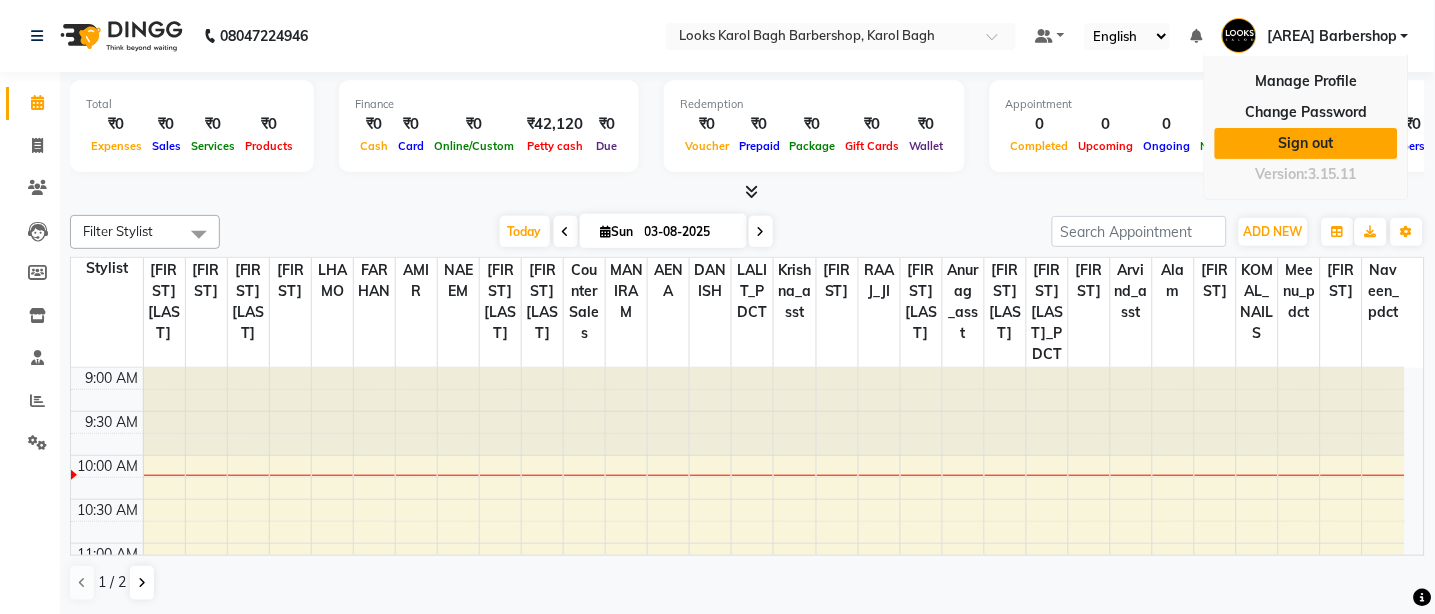 click on "Sign out" at bounding box center [1306, 143] 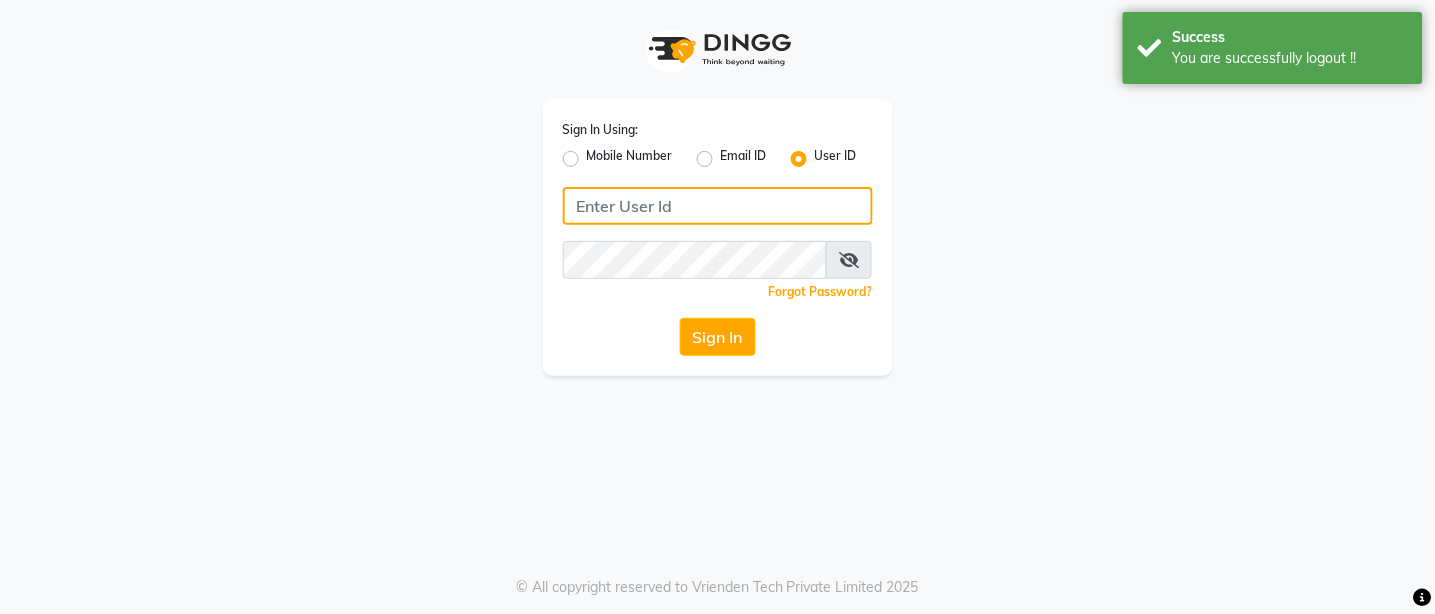 type on "[ID]" 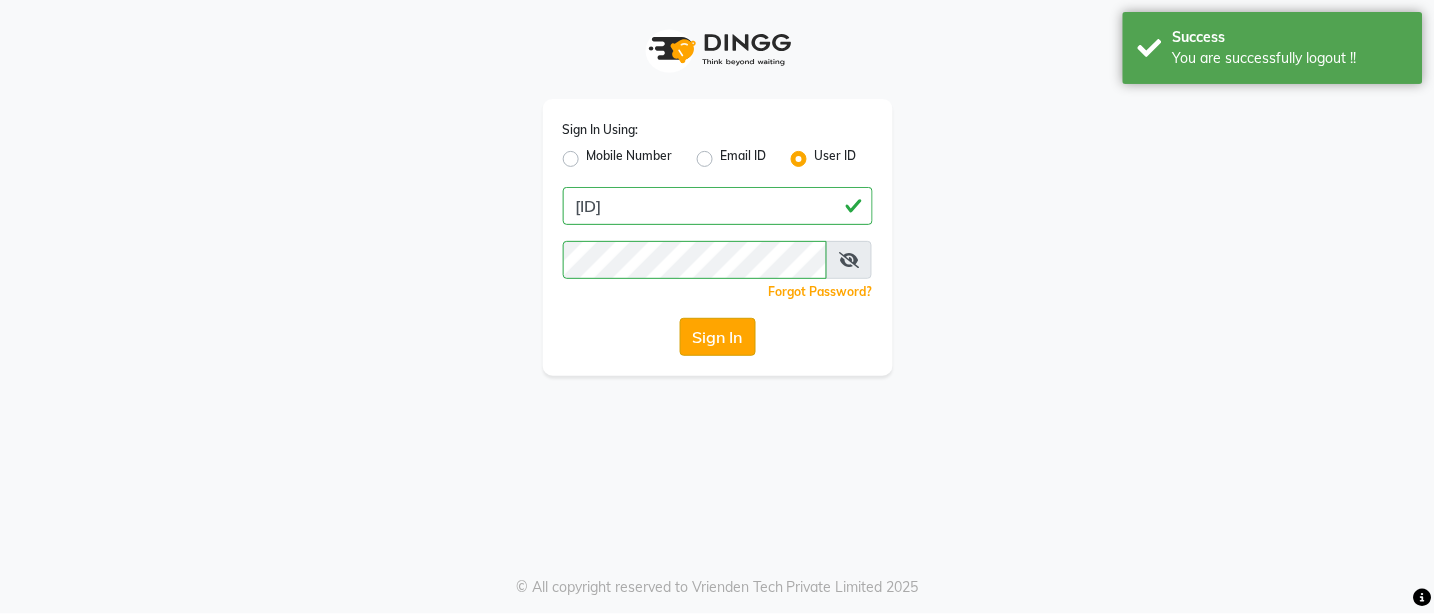 click on "Sign In" 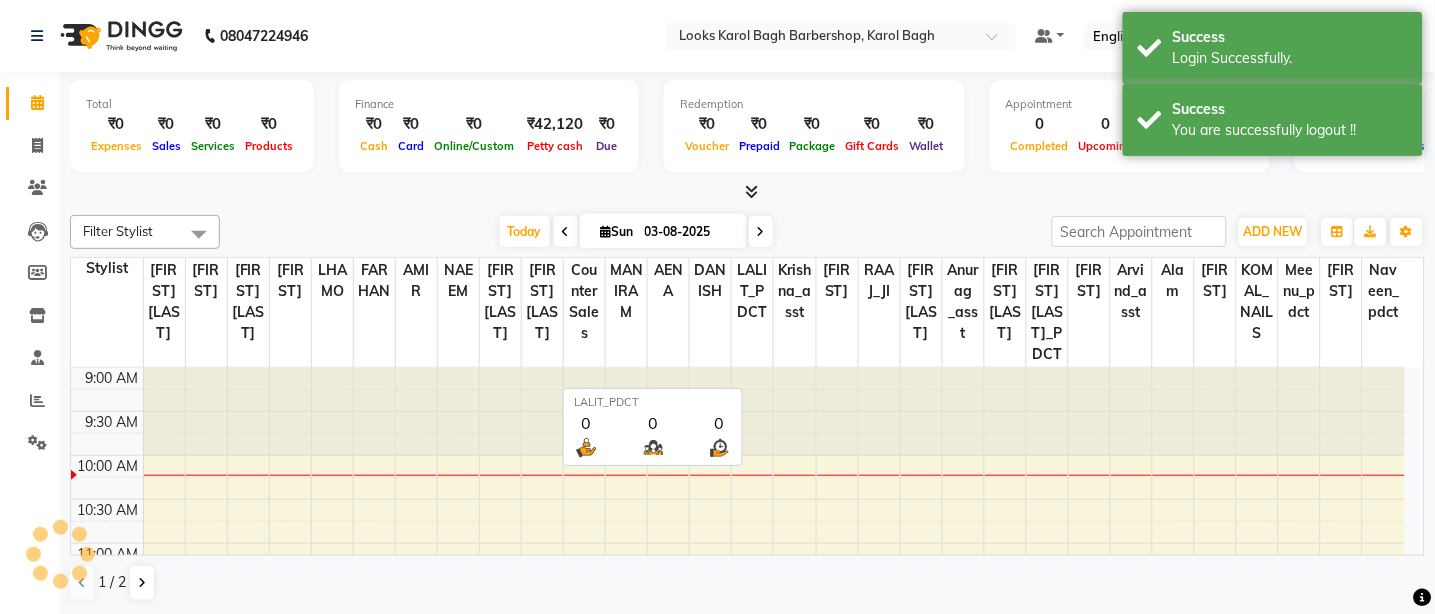 scroll, scrollTop: 0, scrollLeft: 0, axis: both 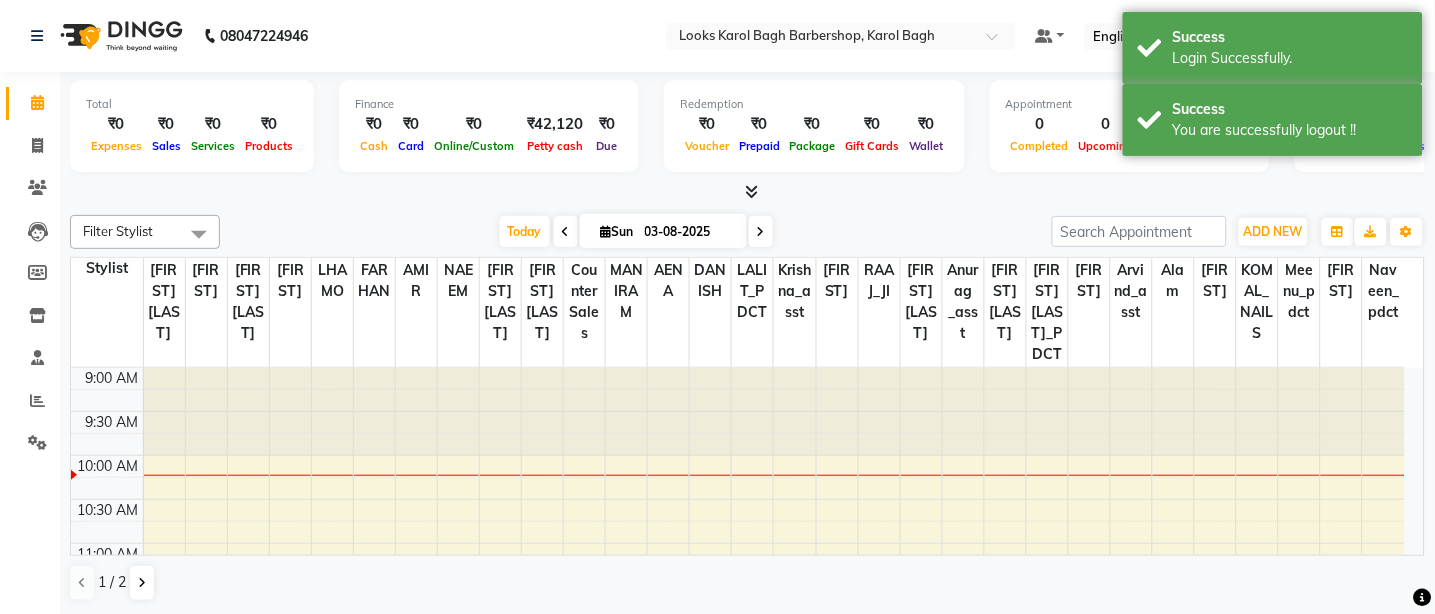 click at bounding box center (747, 192) 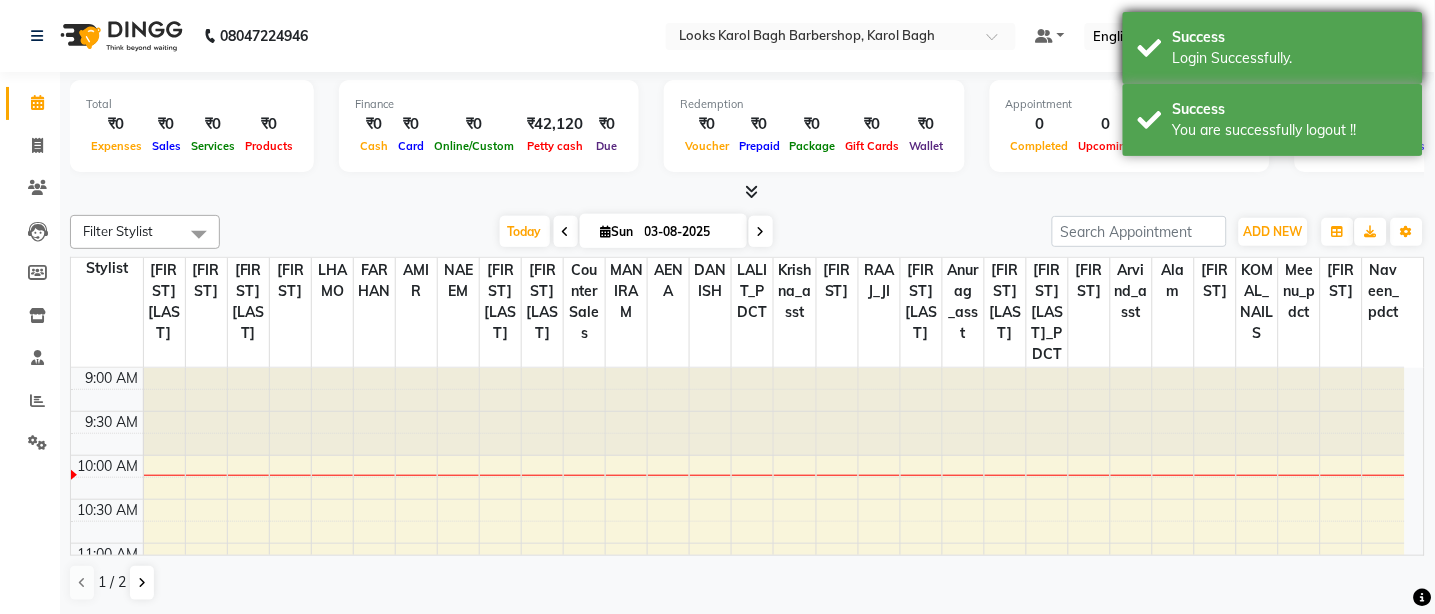 click on "Success   Login Successfully." at bounding box center (1273, 48) 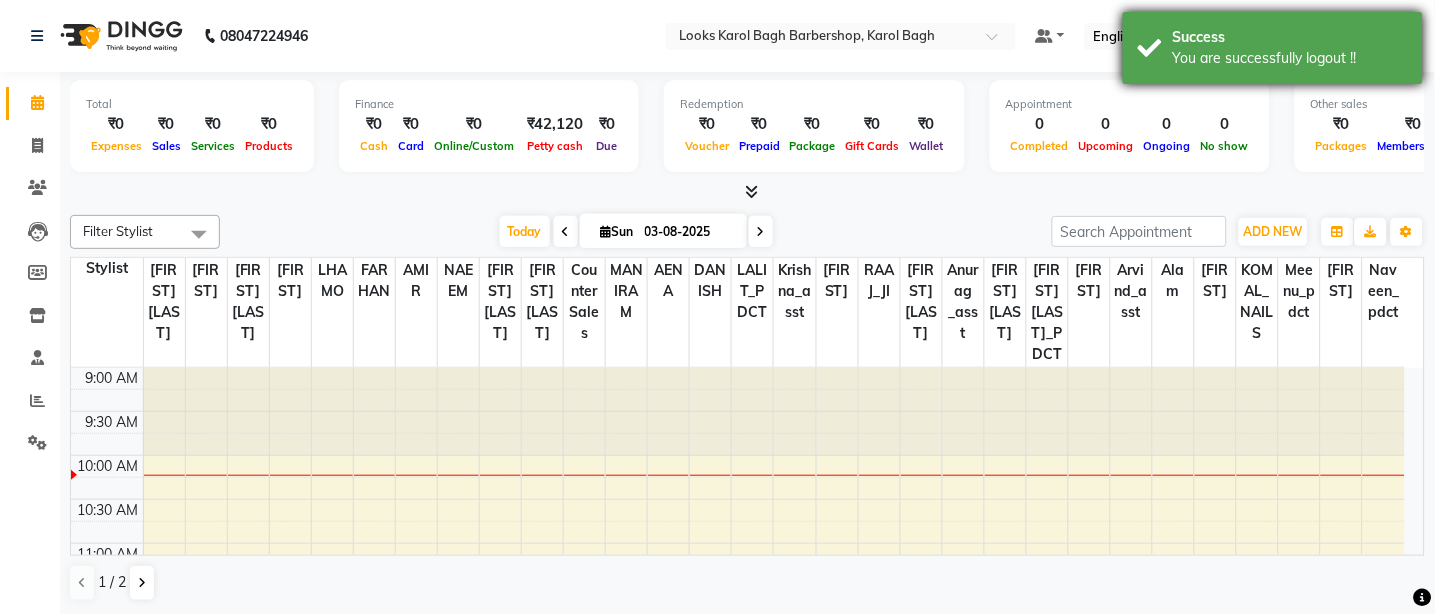 click on "Success" at bounding box center (1290, 37) 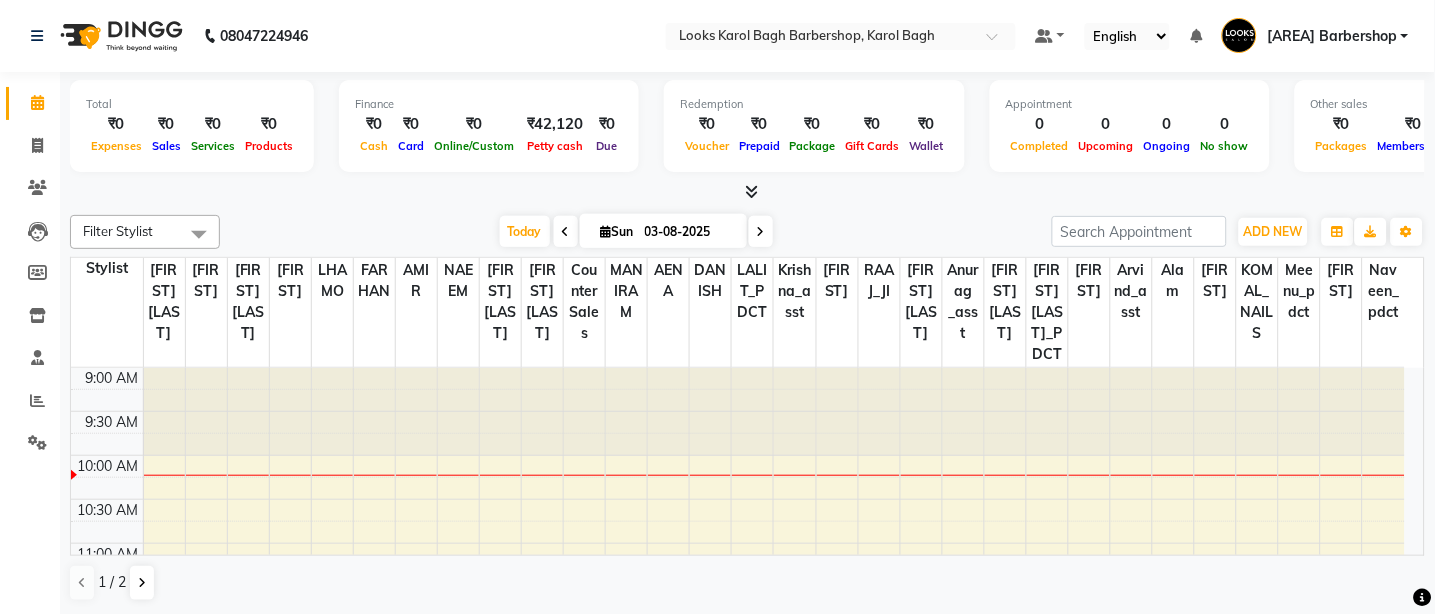 click on "[AREA] Barbershop" at bounding box center (1332, 36) 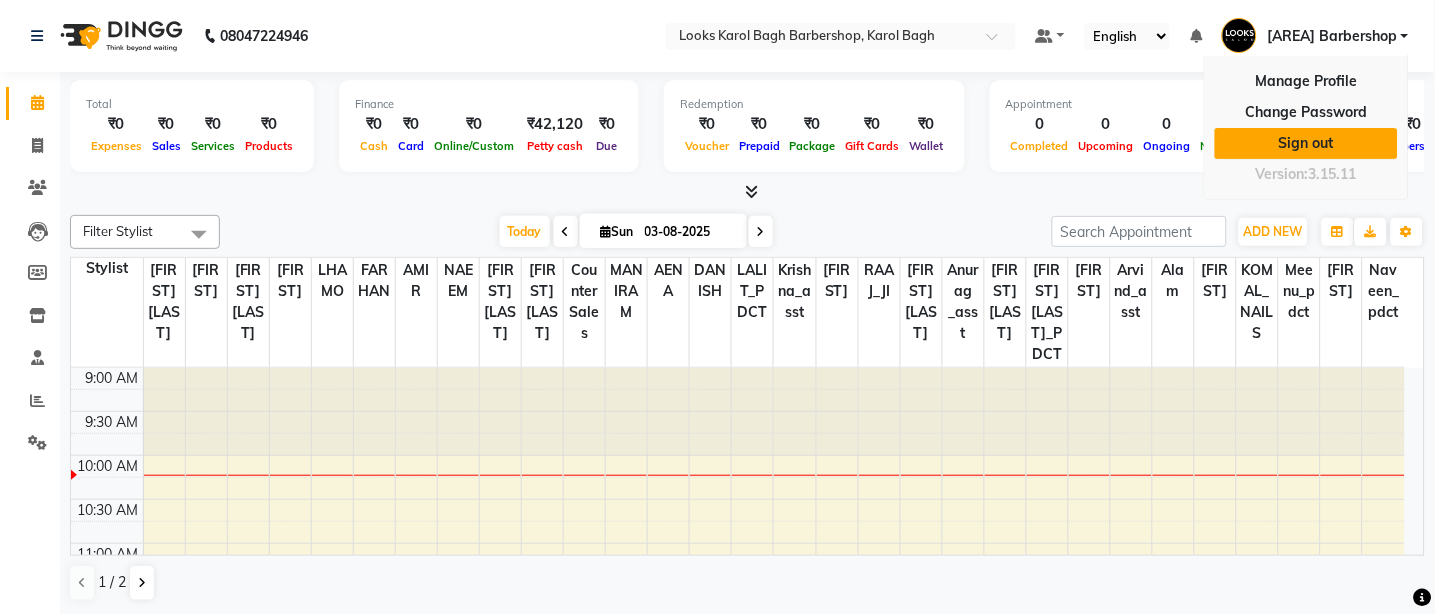 click on "Sign out" at bounding box center [1306, 143] 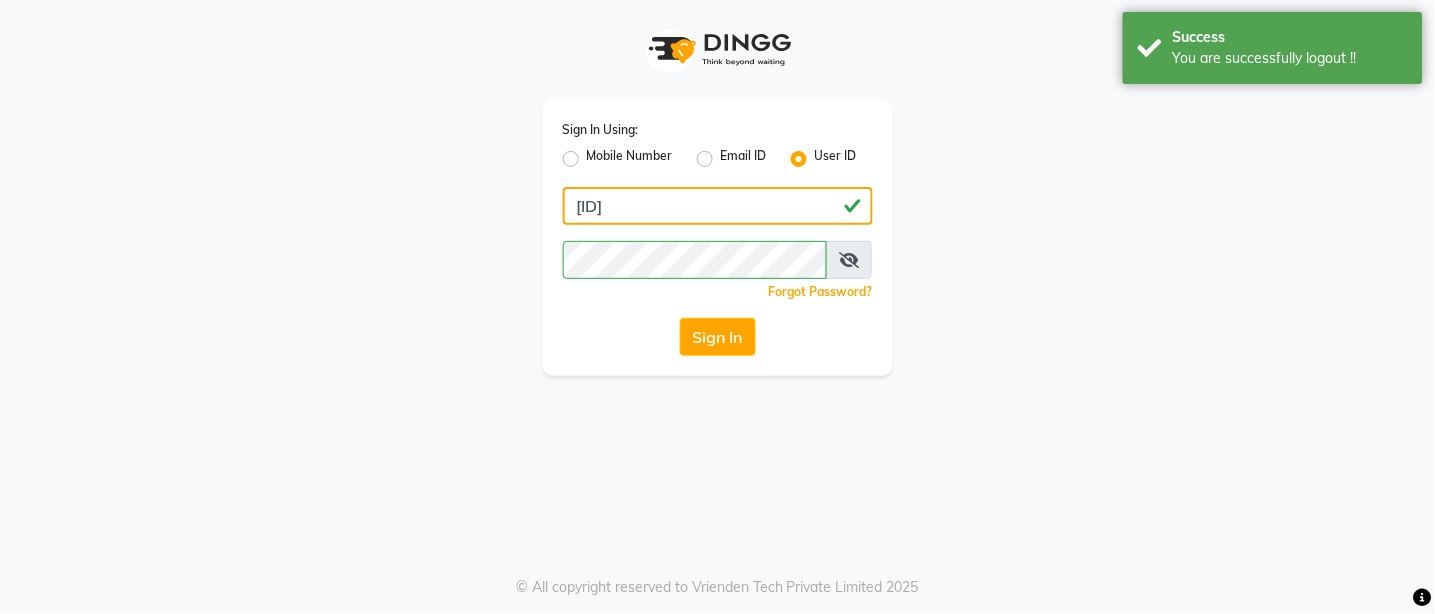 click on "[ID]" 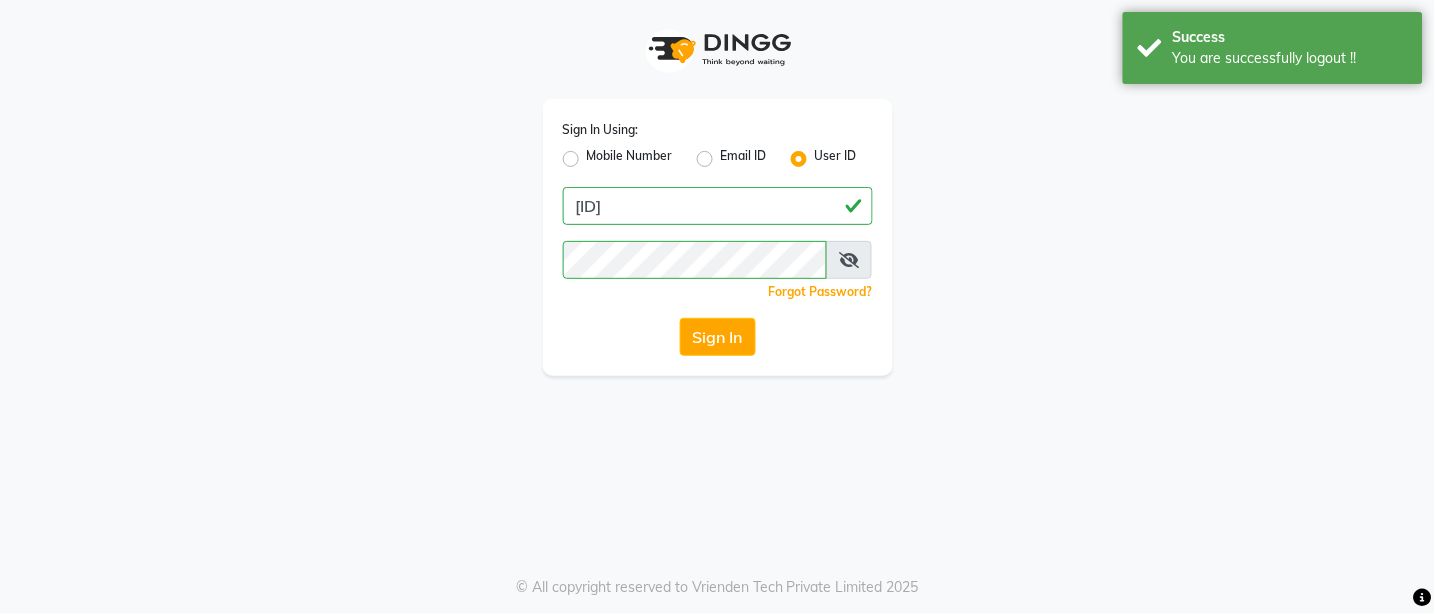 click at bounding box center (849, 260) 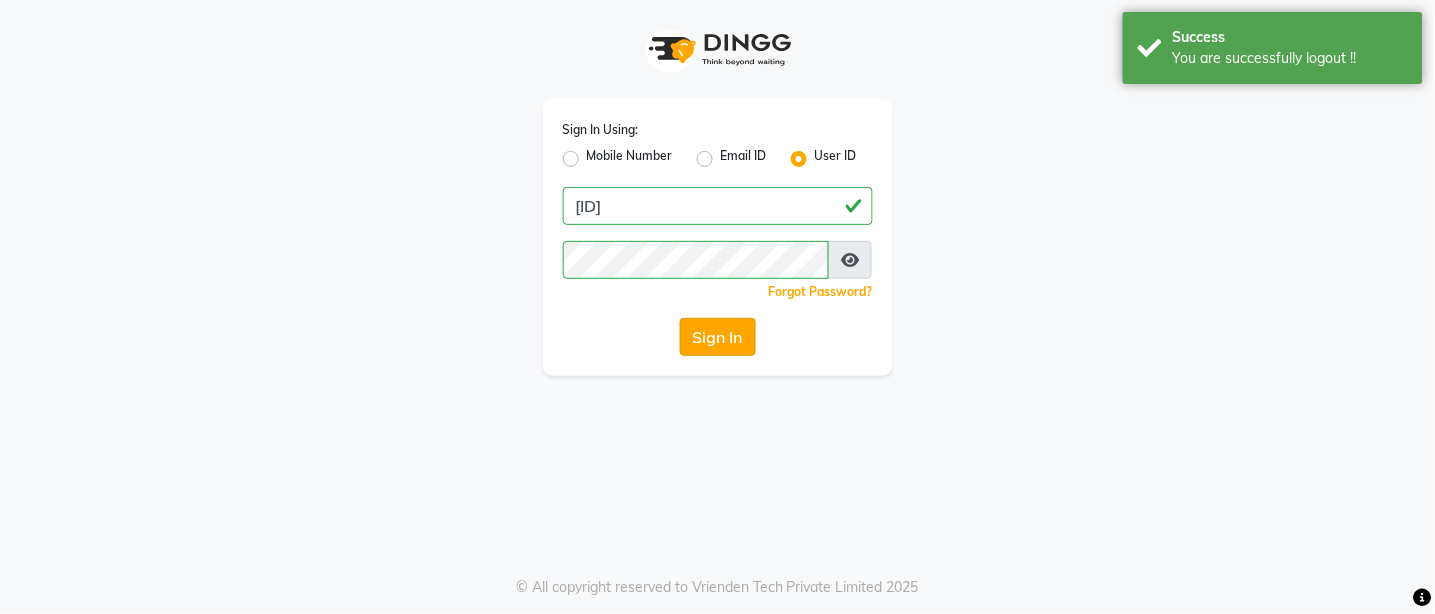 click on "Sign In" 